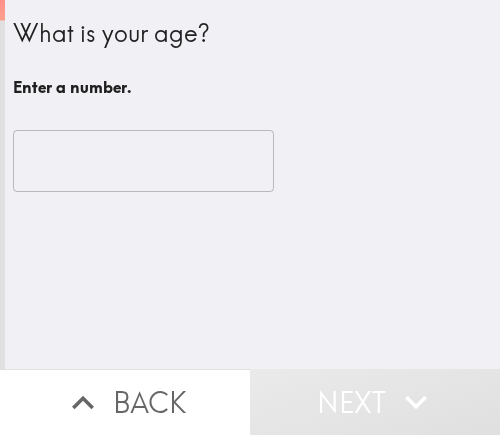 scroll, scrollTop: 0, scrollLeft: 0, axis: both 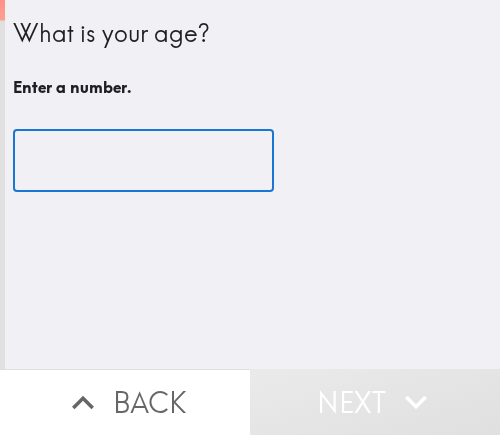 click at bounding box center [143, 161] 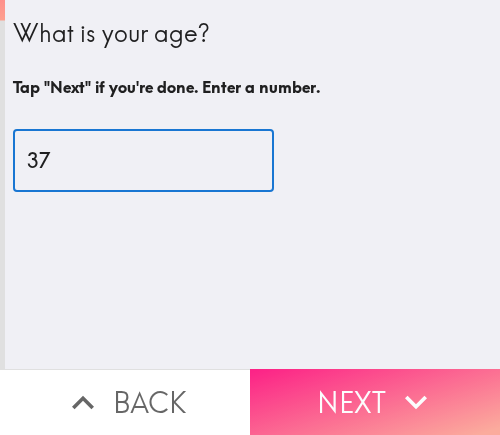 type on "37" 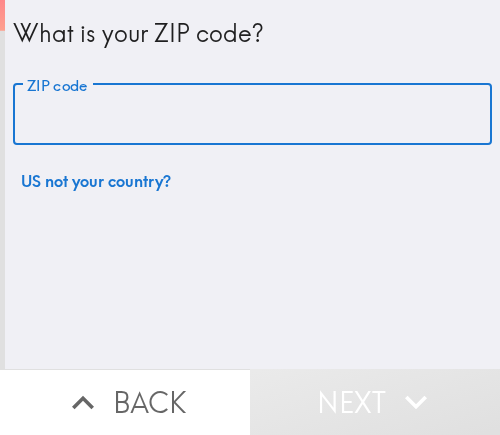 click on "ZIP code" at bounding box center (252, 115) 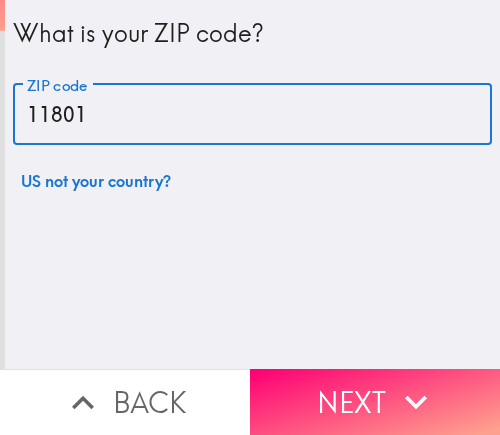 type on "11801" 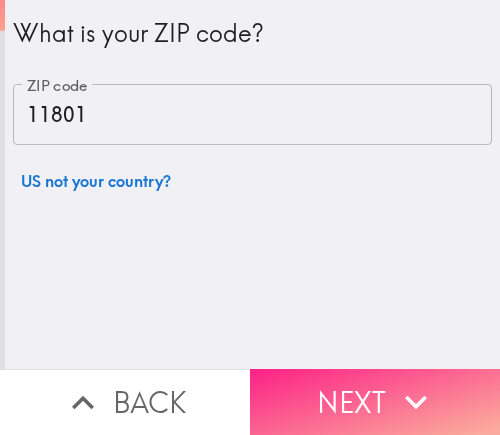 click on "Next" at bounding box center [375, 402] 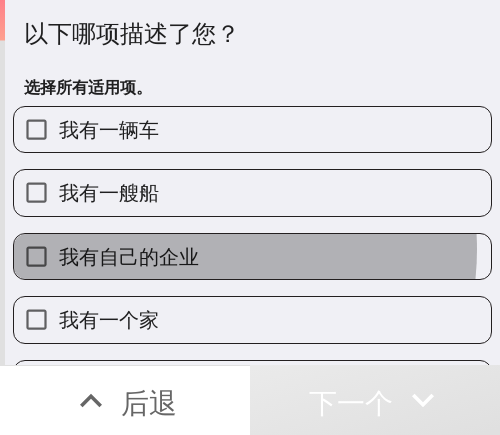 click on "我有自己的企业" at bounding box center (129, 256) 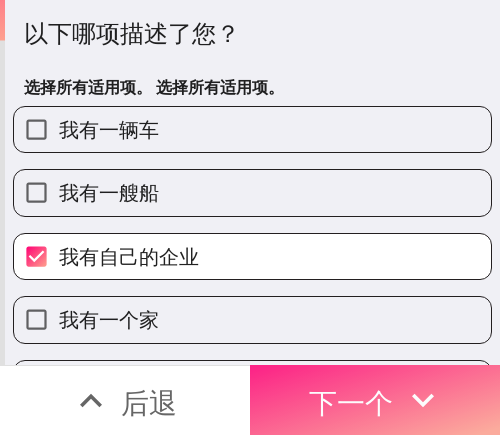 click on "下一个" at bounding box center [351, 402] 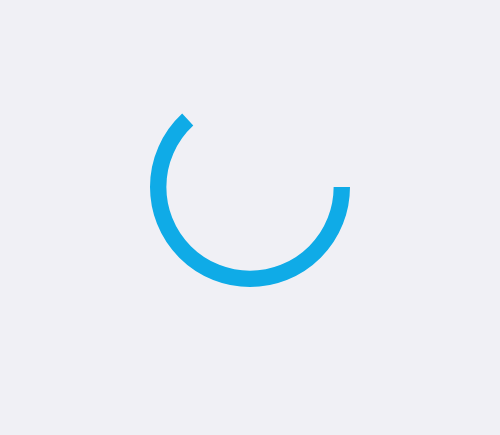 scroll, scrollTop: 0, scrollLeft: 0, axis: both 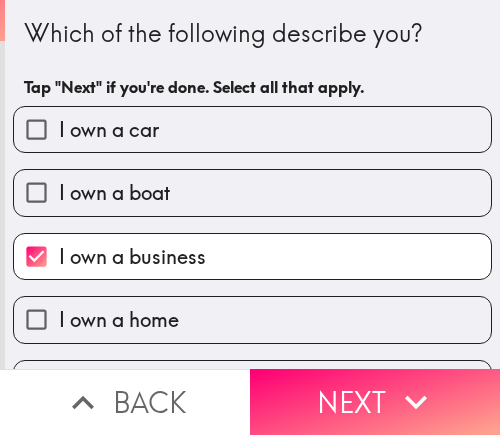 click on "Which of the following describe you?" at bounding box center (252, 34) 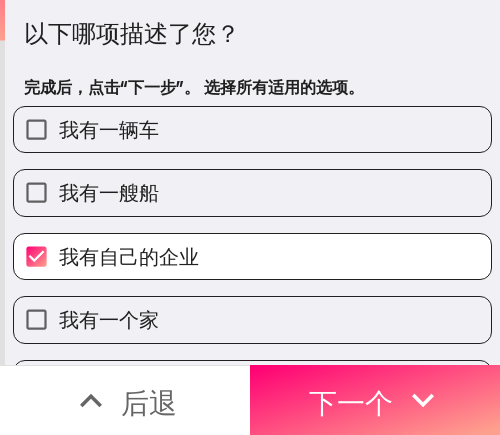 drag, startPoint x: 348, startPoint y: 42, endPoint x: 115, endPoint y: 65, distance: 234.13245 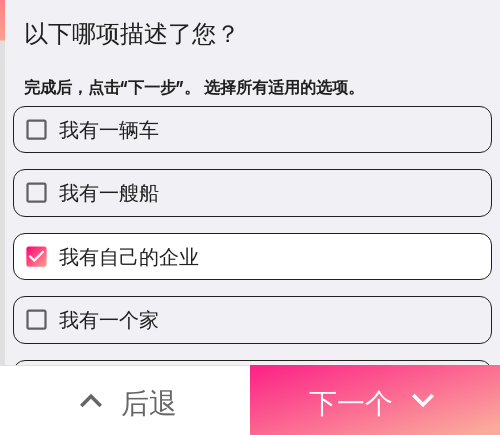 click on "下一个" at bounding box center [351, 402] 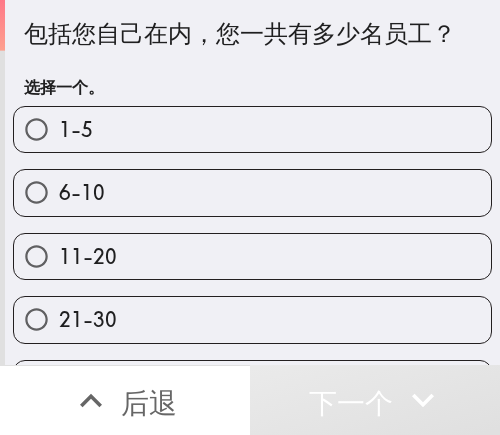 drag, startPoint x: 400, startPoint y: 42, endPoint x: 133, endPoint y: 80, distance: 269.69055 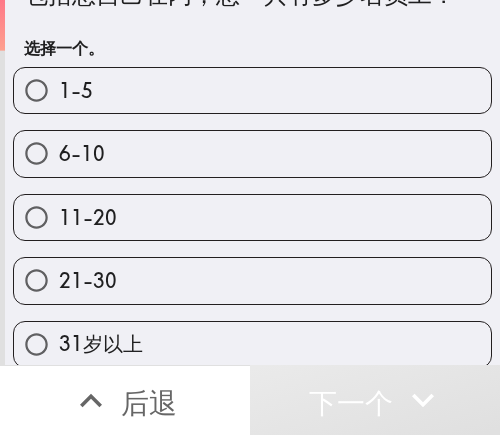 scroll, scrollTop: 59, scrollLeft: 0, axis: vertical 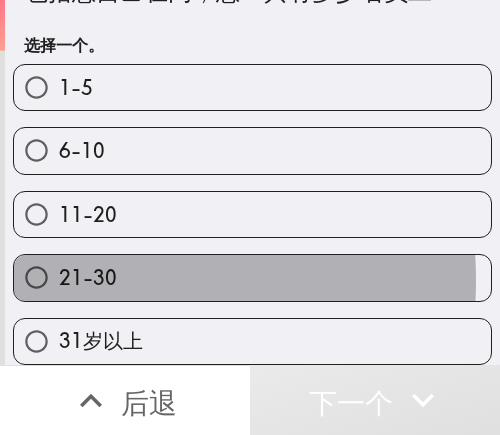 drag, startPoint x: 70, startPoint y: 263, endPoint x: 125, endPoint y: 262, distance: 55.00909 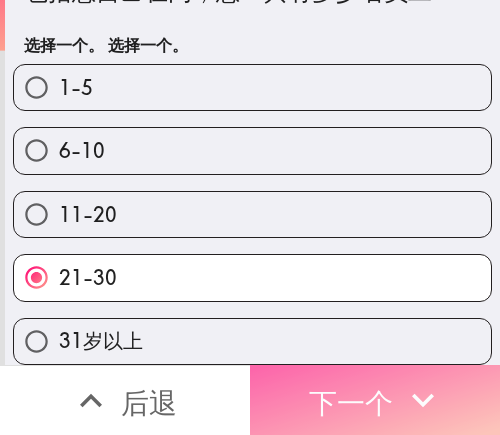 click on "下一个" at bounding box center [351, 402] 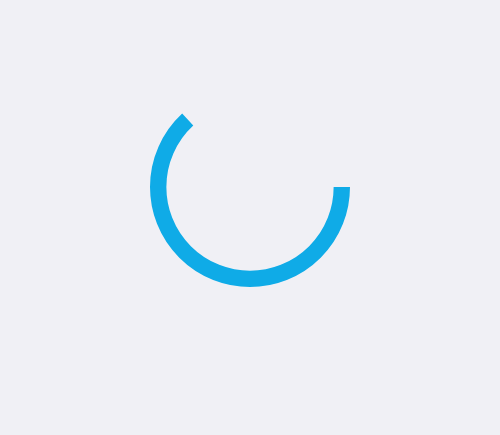 scroll, scrollTop: 0, scrollLeft: 0, axis: both 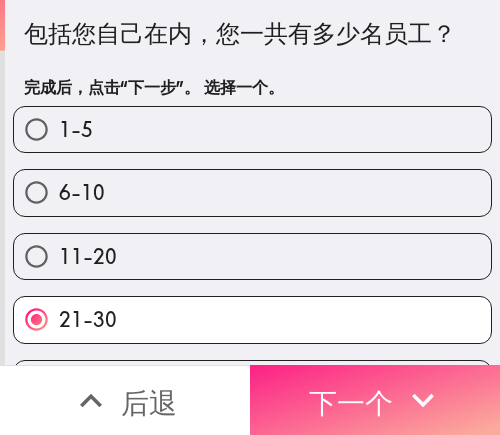 click 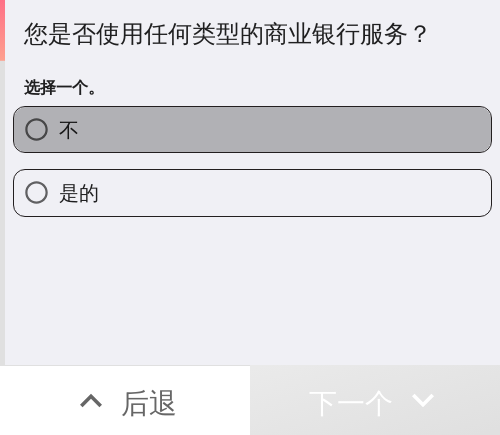 click on "不" at bounding box center [252, 129] 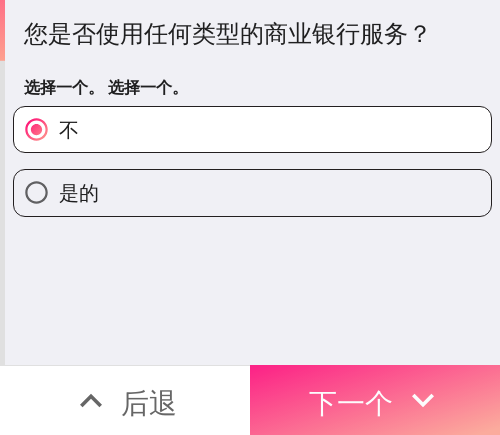 click on "下一个" at bounding box center (375, 400) 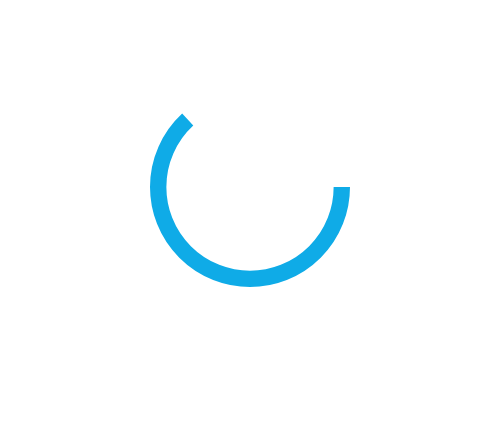 scroll, scrollTop: 0, scrollLeft: 0, axis: both 